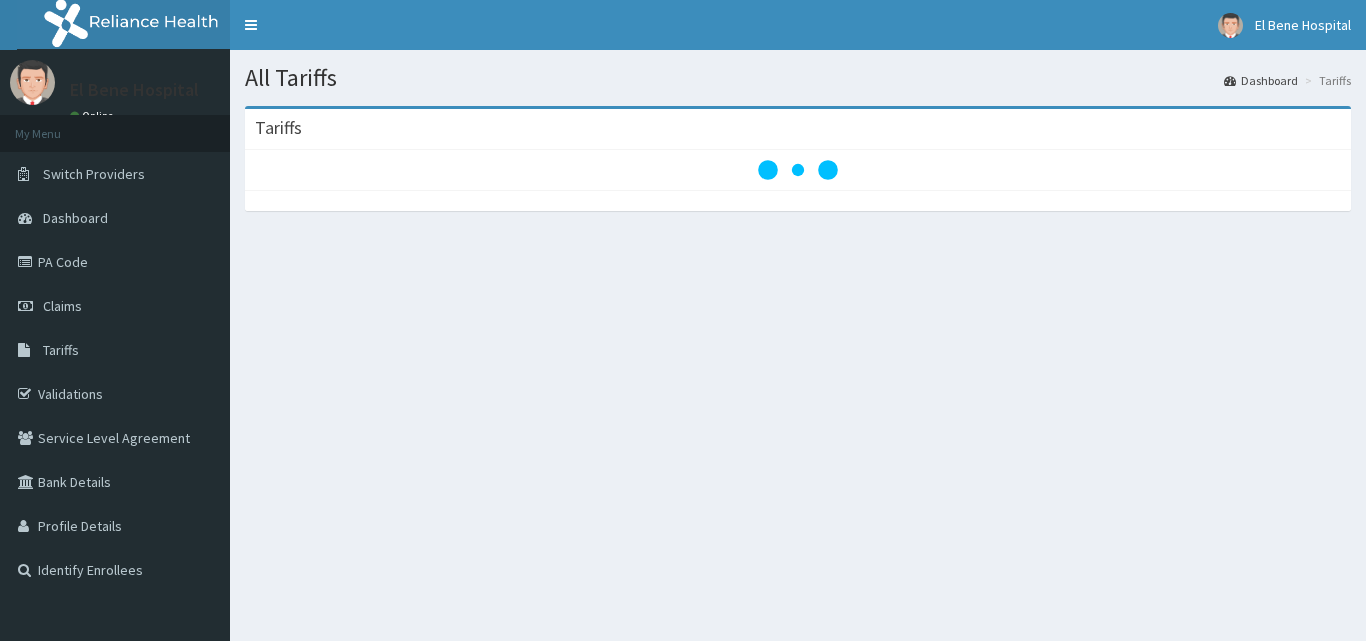 scroll, scrollTop: 0, scrollLeft: 0, axis: both 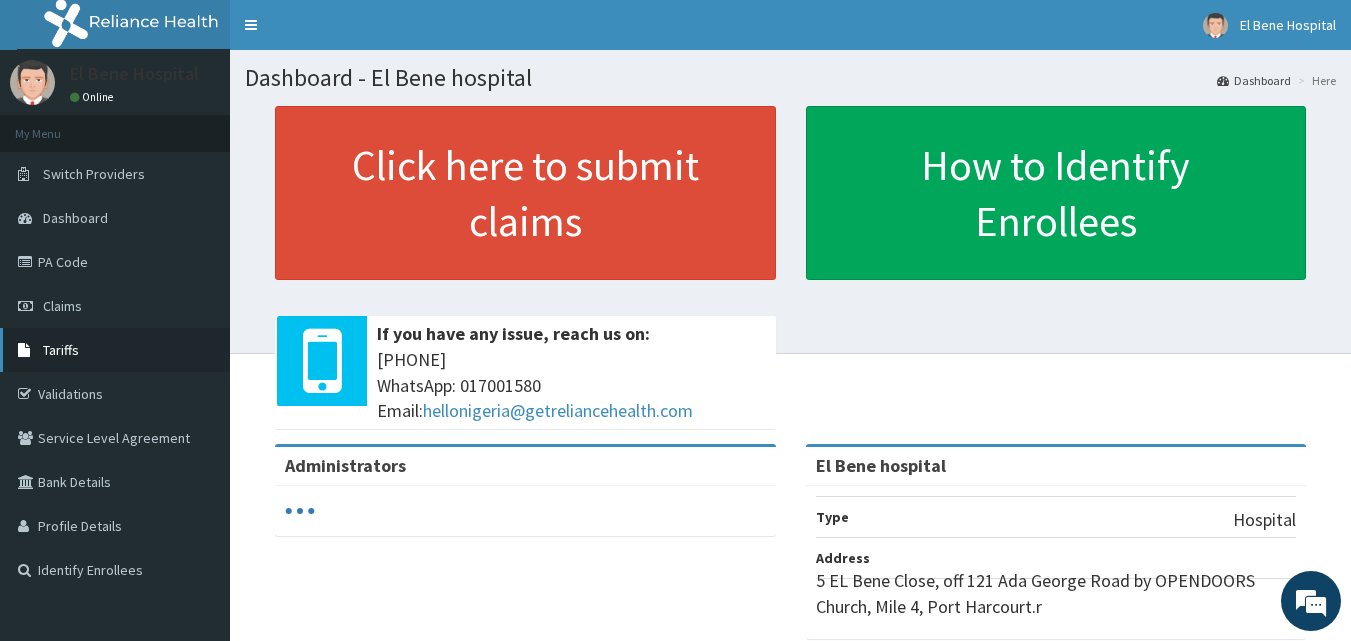 click on "Tariffs" at bounding box center [115, 350] 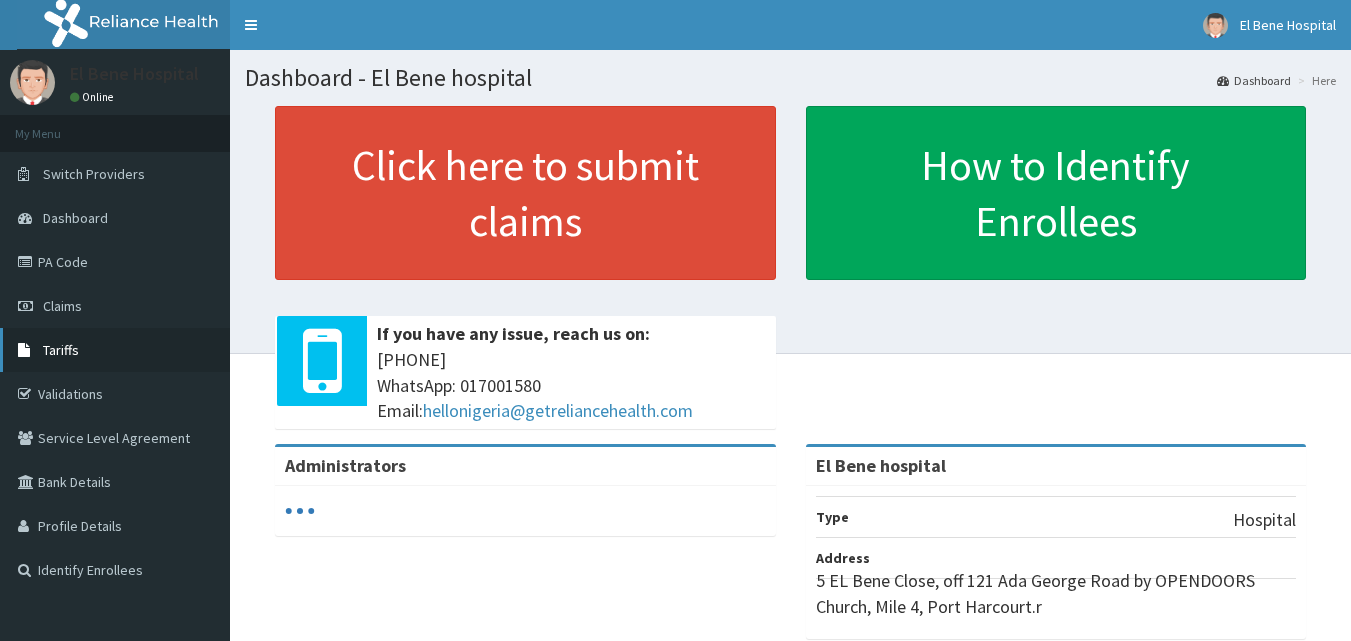 scroll, scrollTop: 0, scrollLeft: 0, axis: both 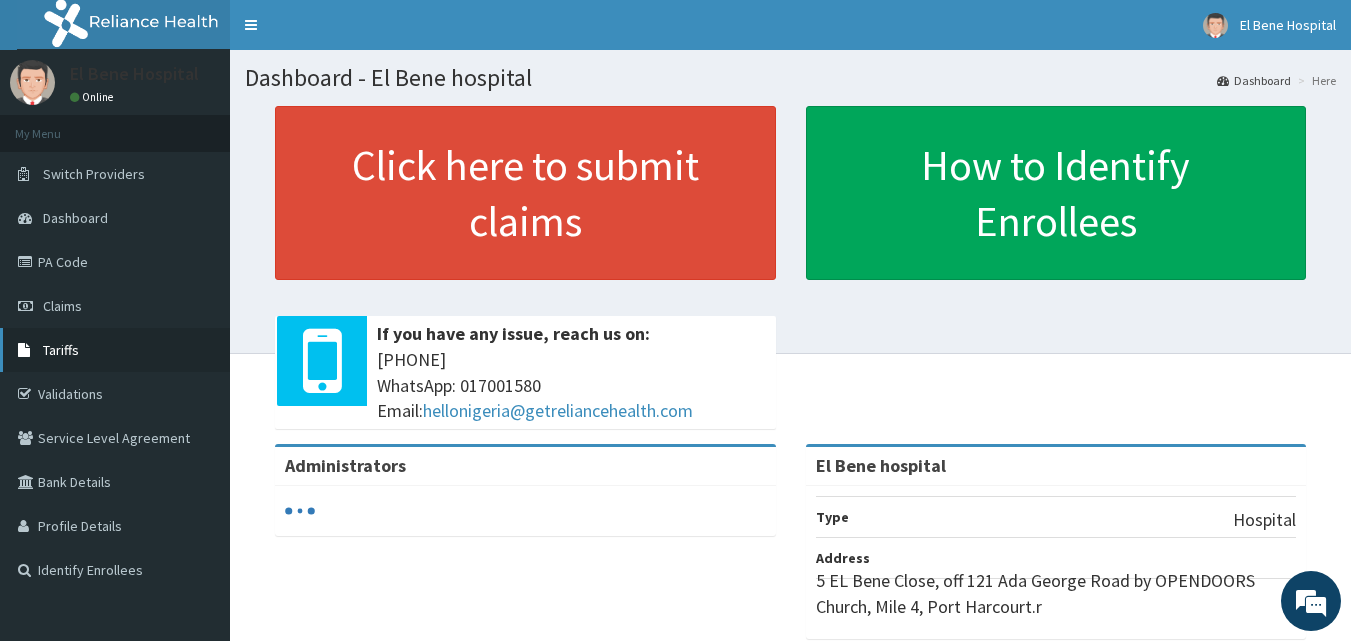 click on "Tariffs" at bounding box center [61, 350] 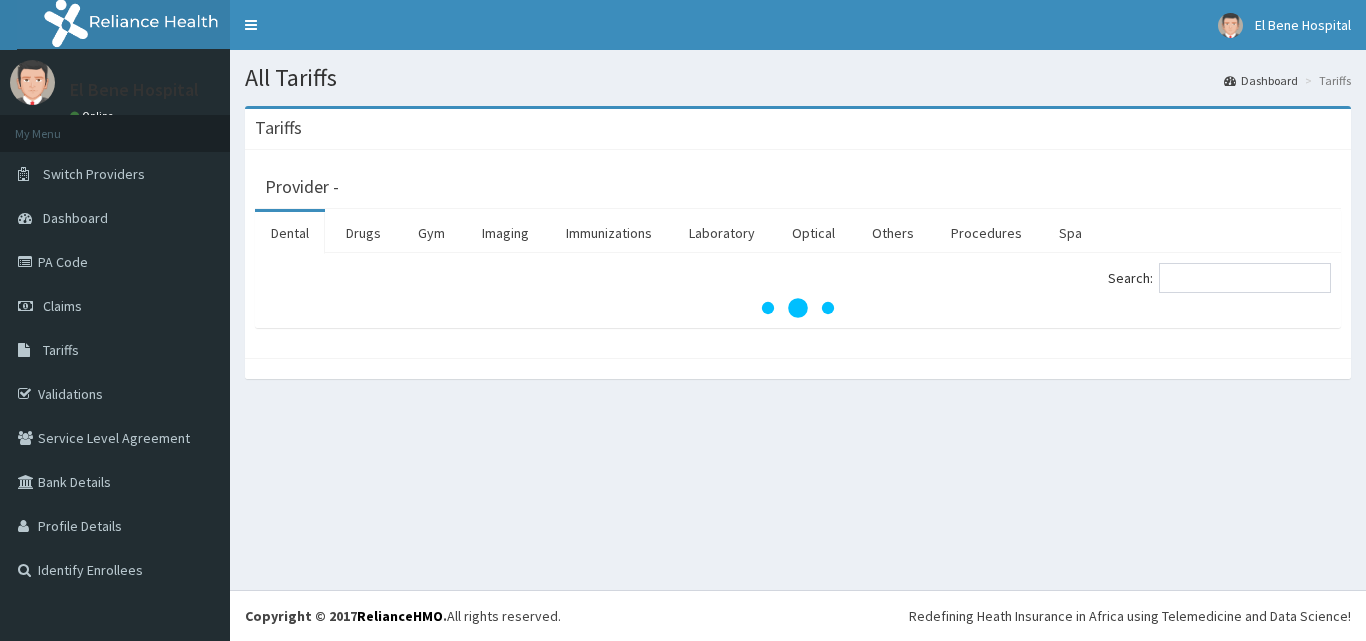 scroll, scrollTop: 0, scrollLeft: 0, axis: both 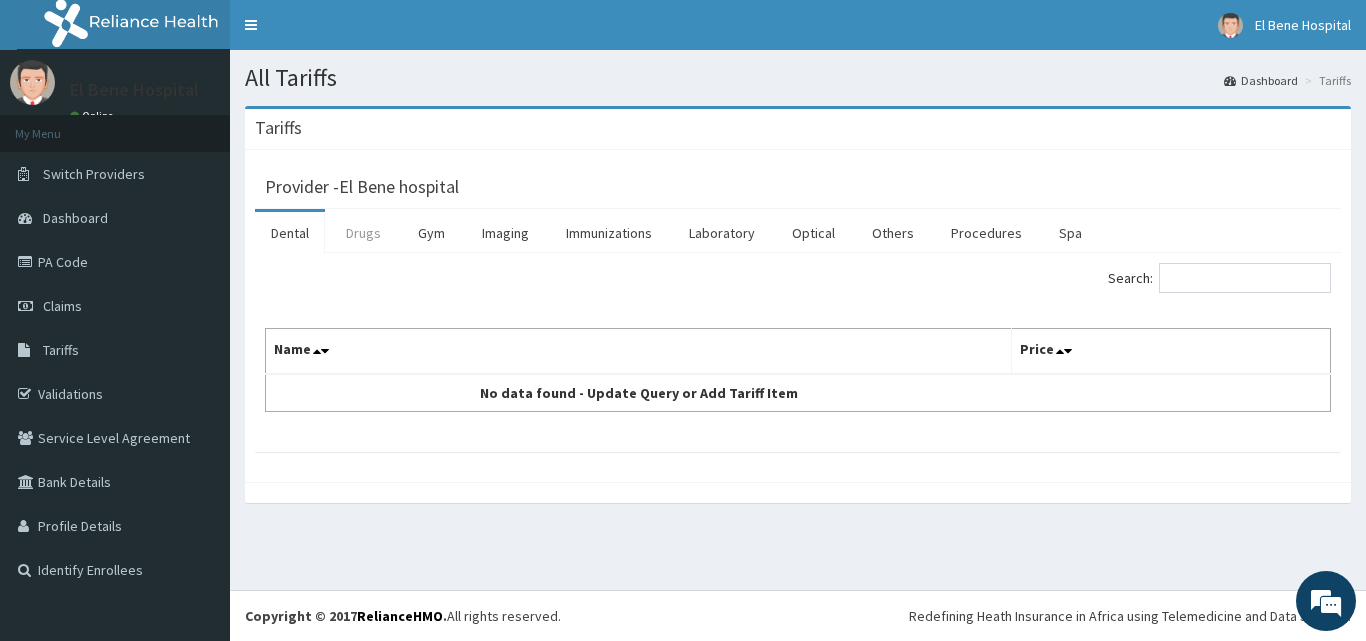 click on "Drugs" at bounding box center (363, 233) 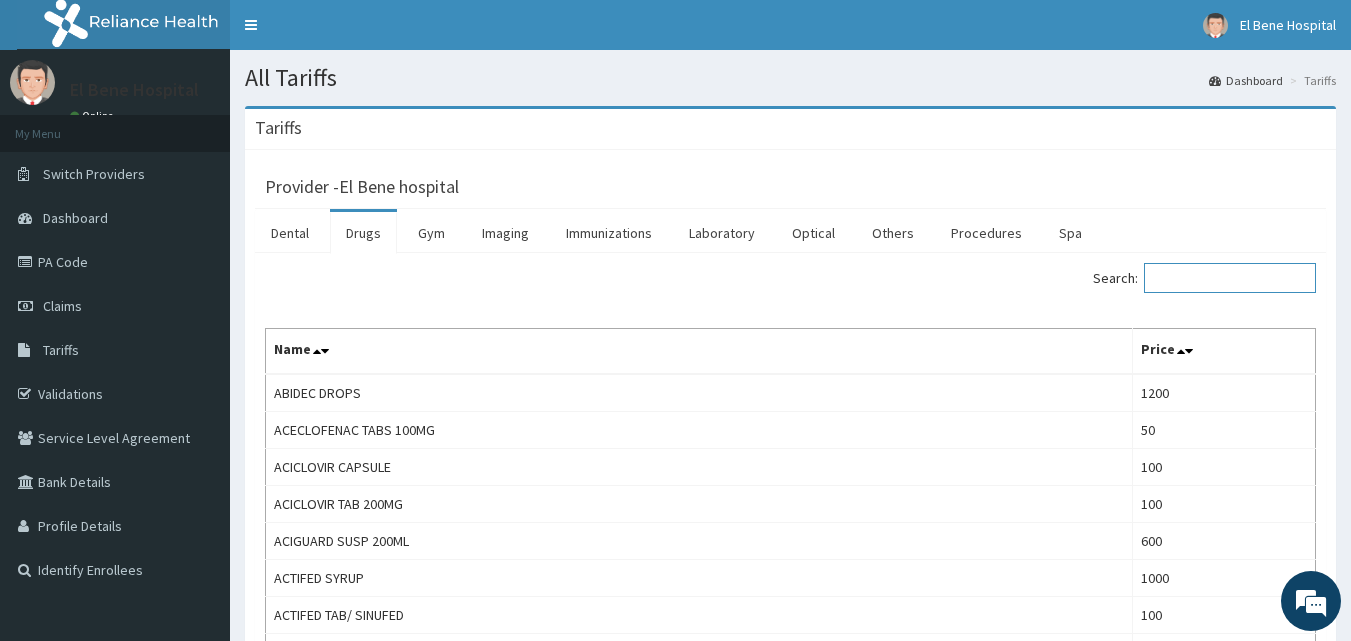 click on "Search:" at bounding box center [1230, 278] 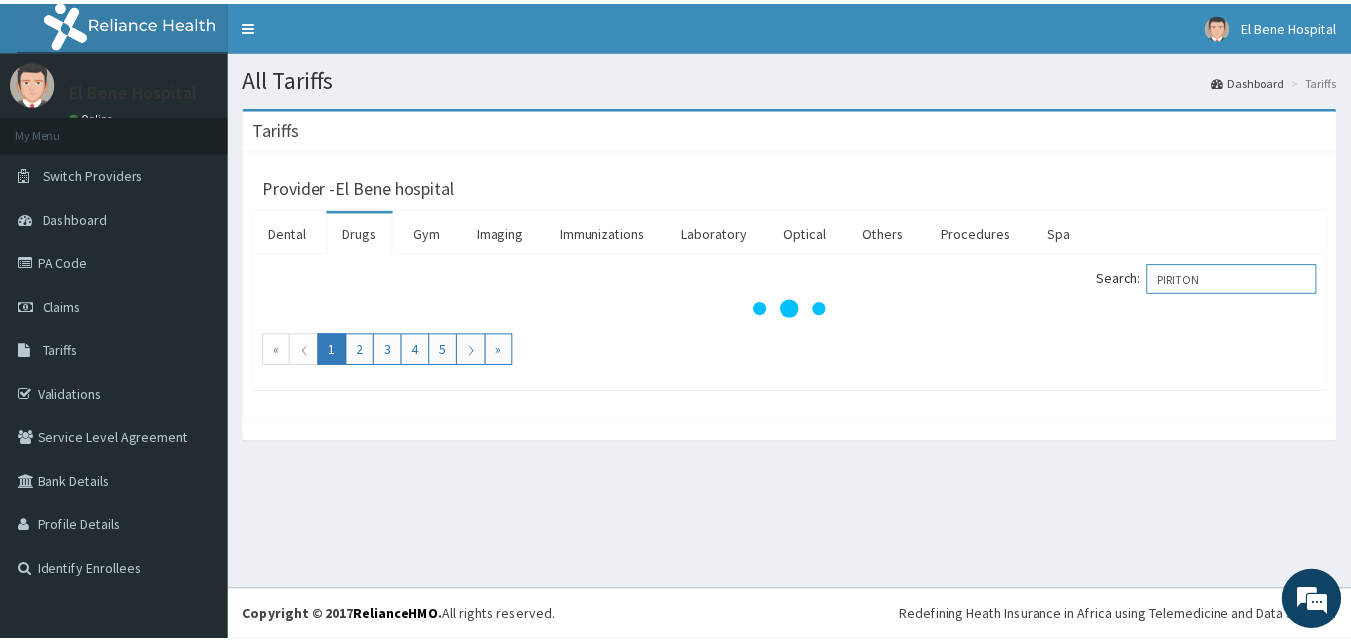 scroll, scrollTop: 0, scrollLeft: 0, axis: both 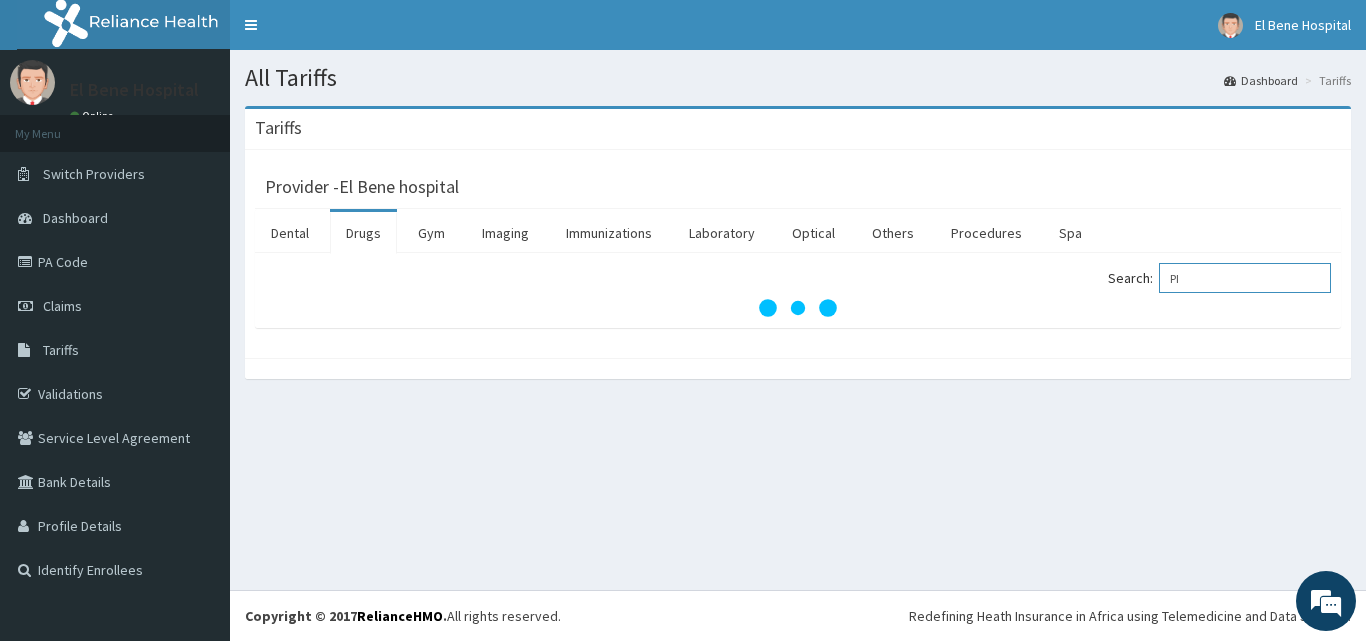type on "P" 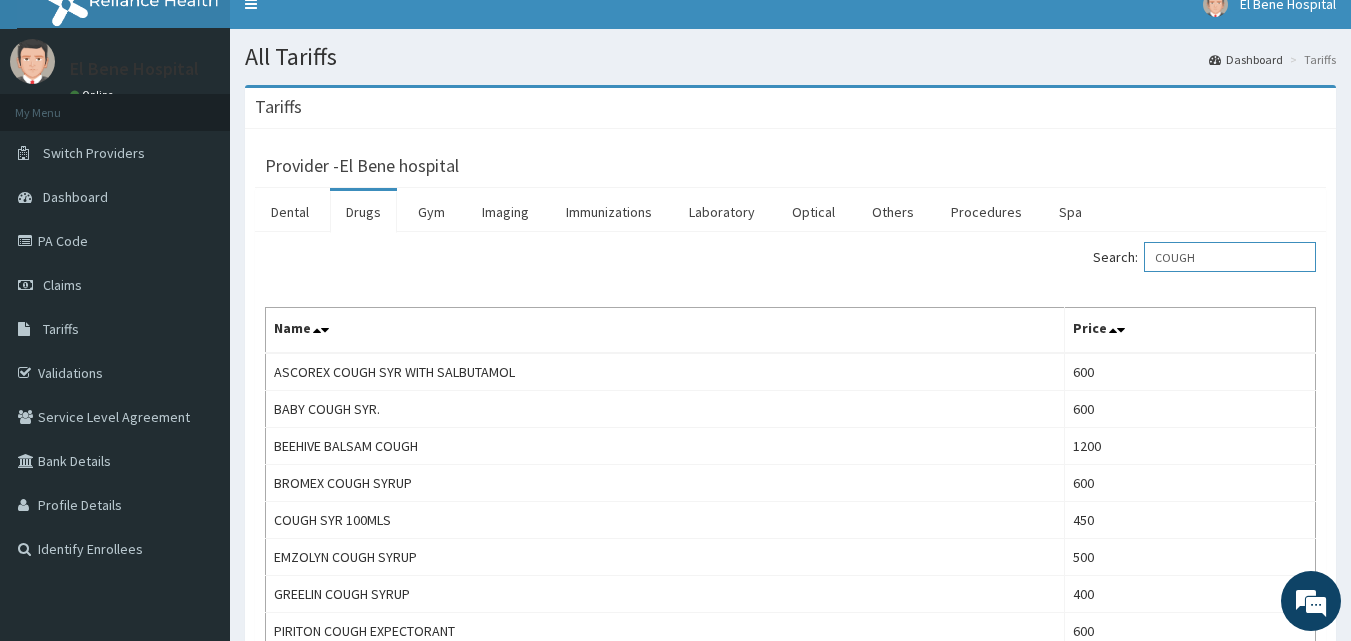 scroll, scrollTop: 22, scrollLeft: 0, axis: vertical 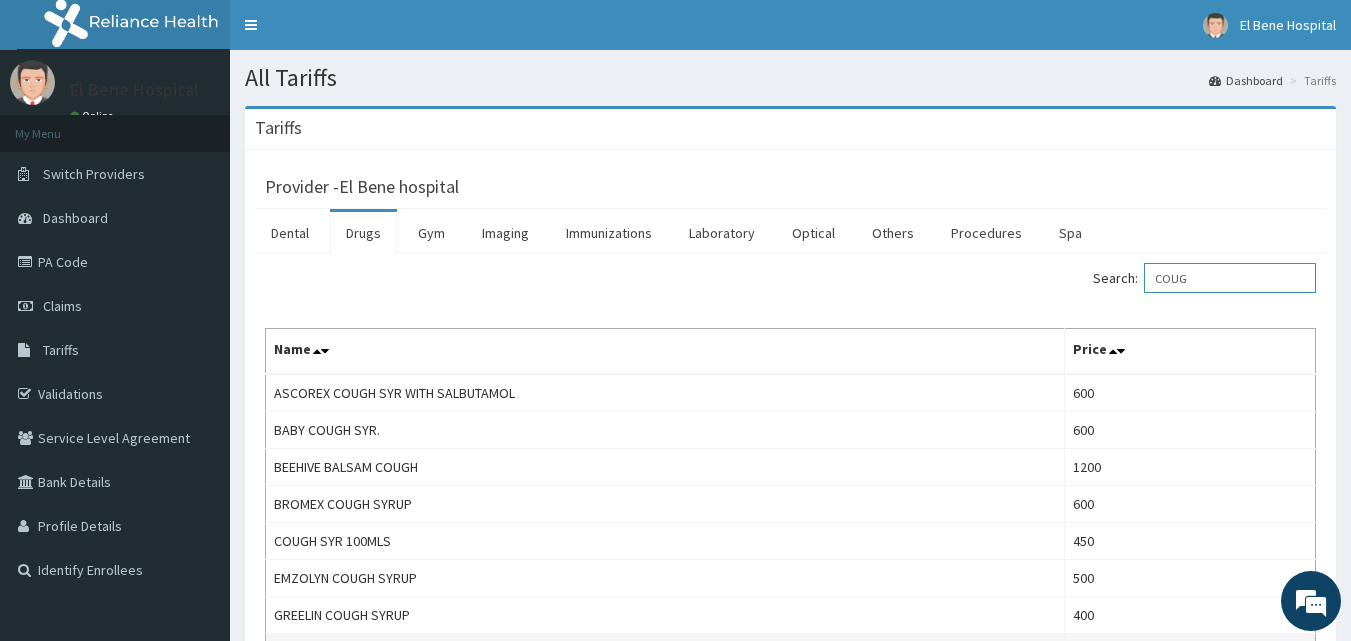 type on "COUG" 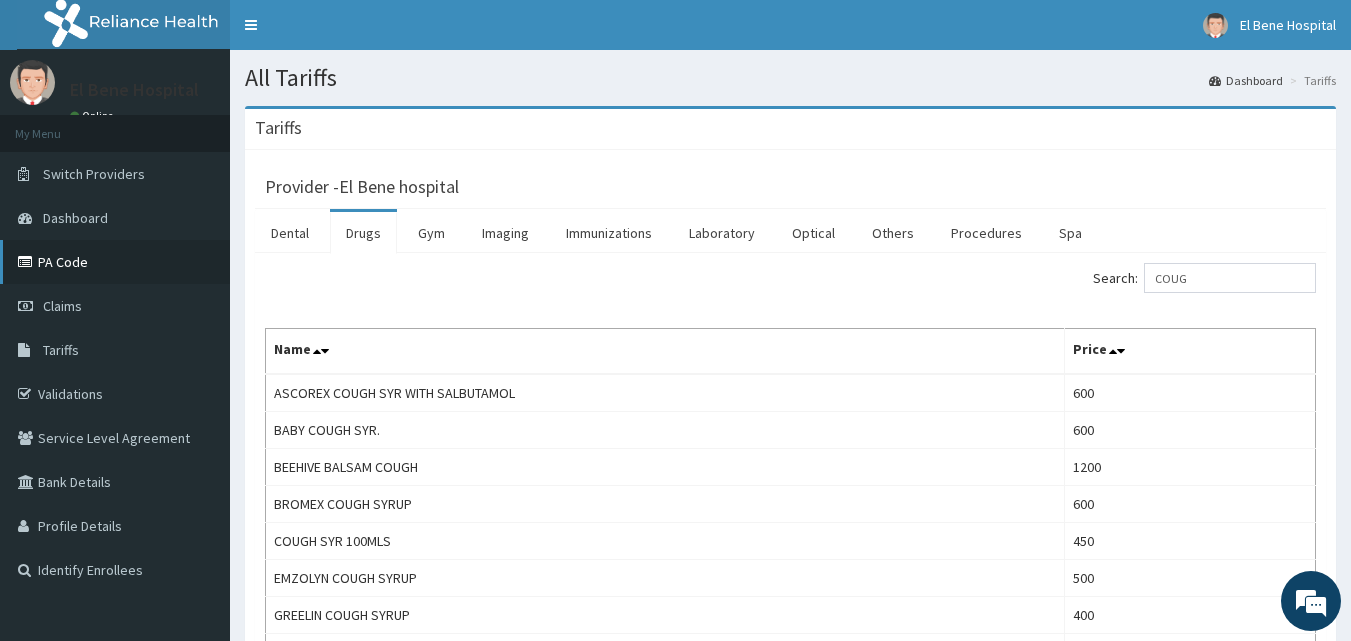 click on "PA Code" at bounding box center [115, 262] 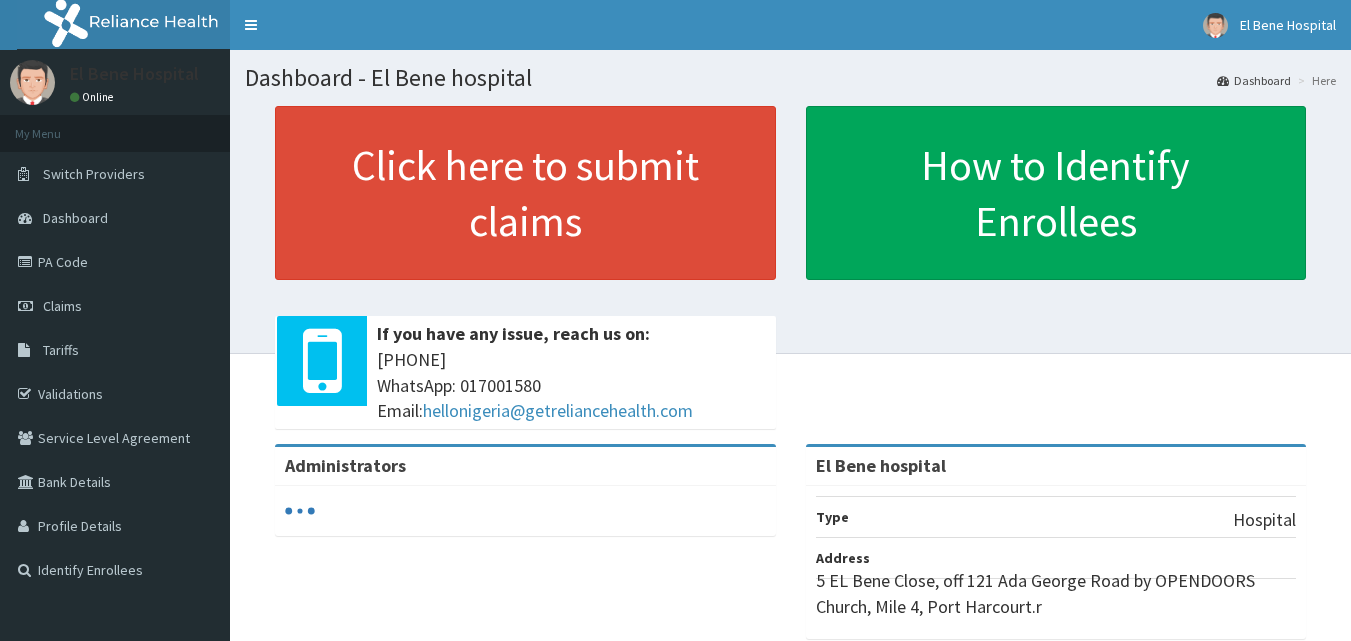 scroll, scrollTop: 0, scrollLeft: 0, axis: both 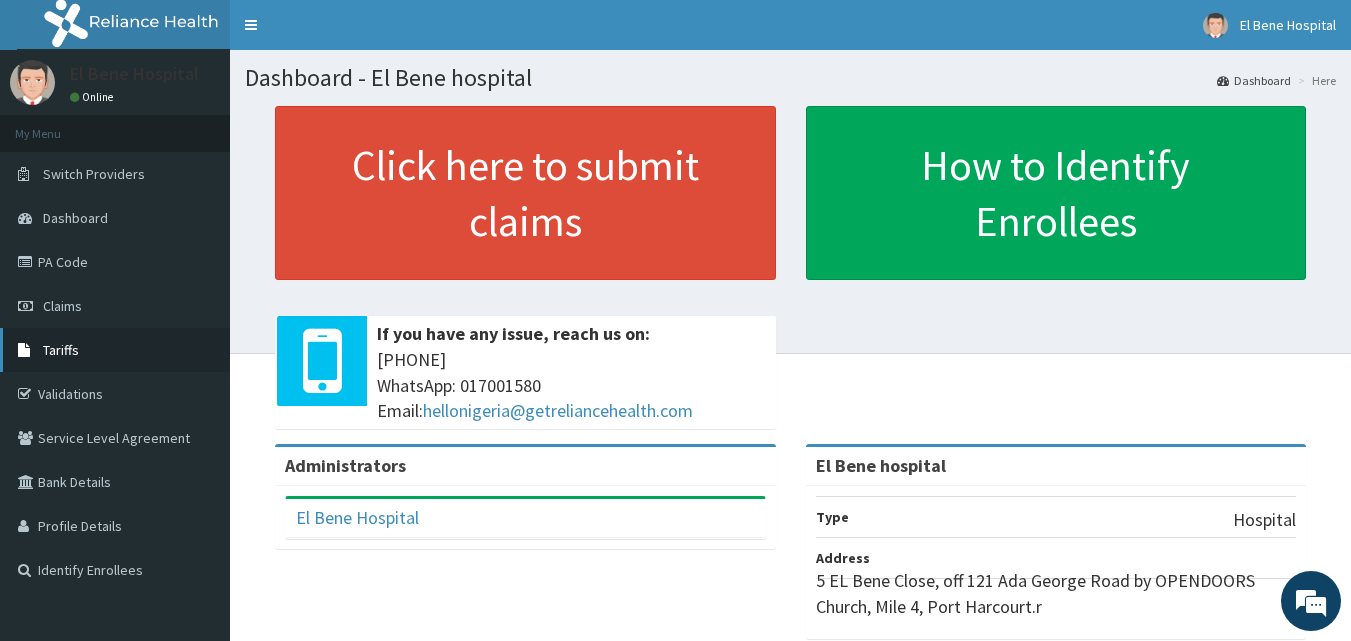 click on "Tariffs" at bounding box center [115, 350] 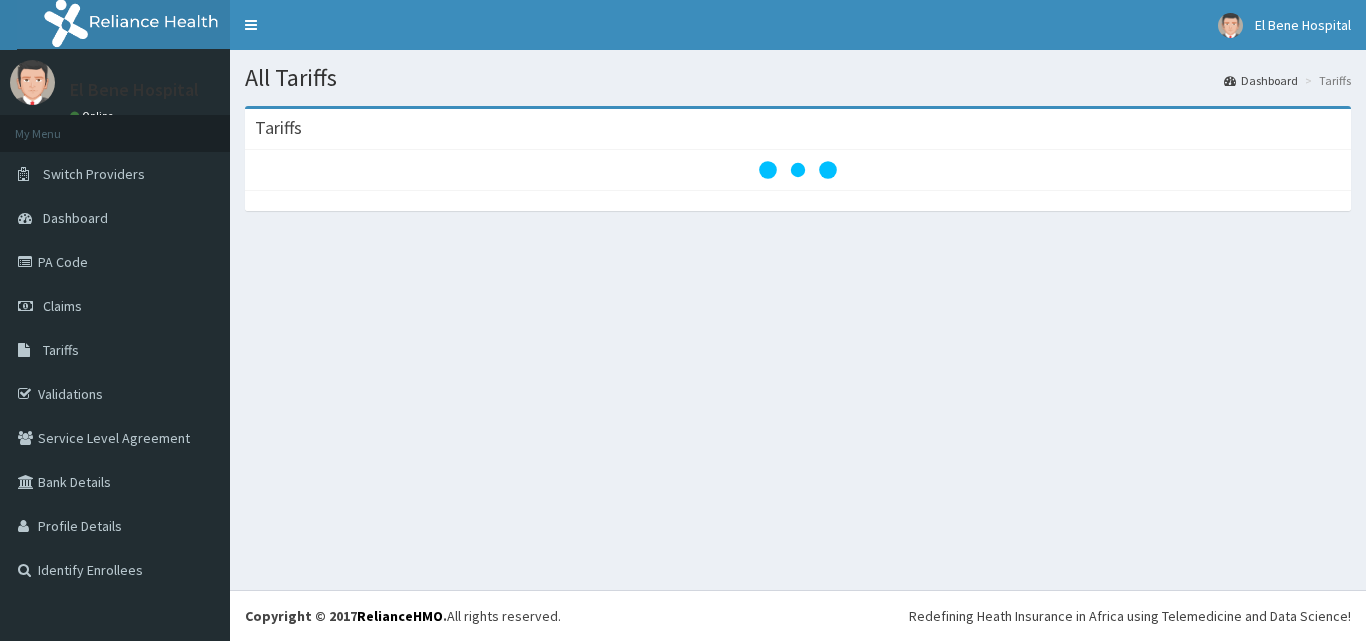 scroll, scrollTop: 0, scrollLeft: 0, axis: both 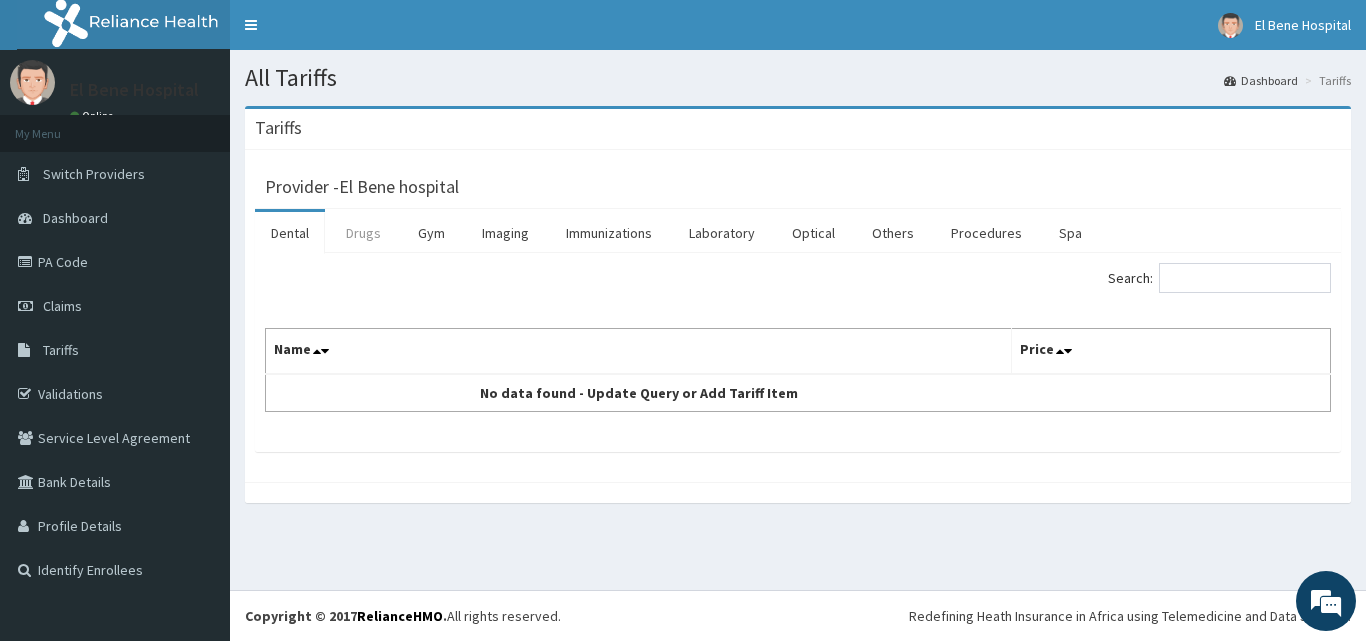 click on "Drugs" at bounding box center (363, 233) 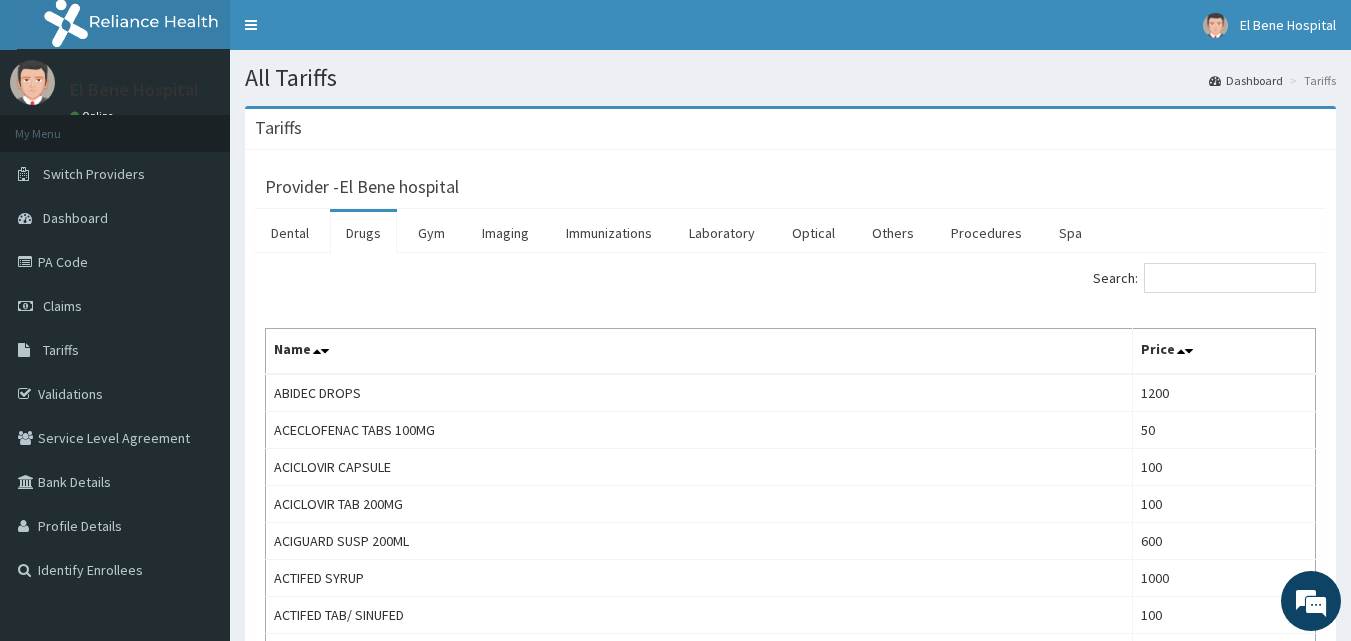 scroll, scrollTop: 0, scrollLeft: 0, axis: both 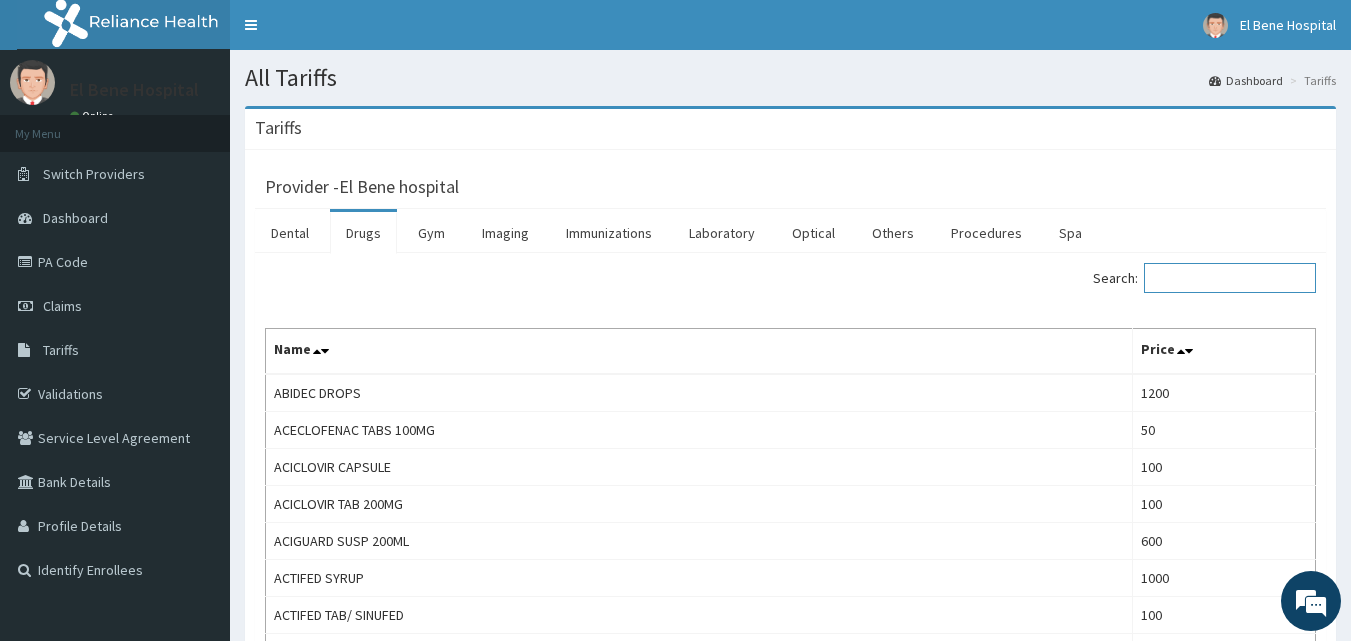 click on "Search:" at bounding box center [1230, 278] 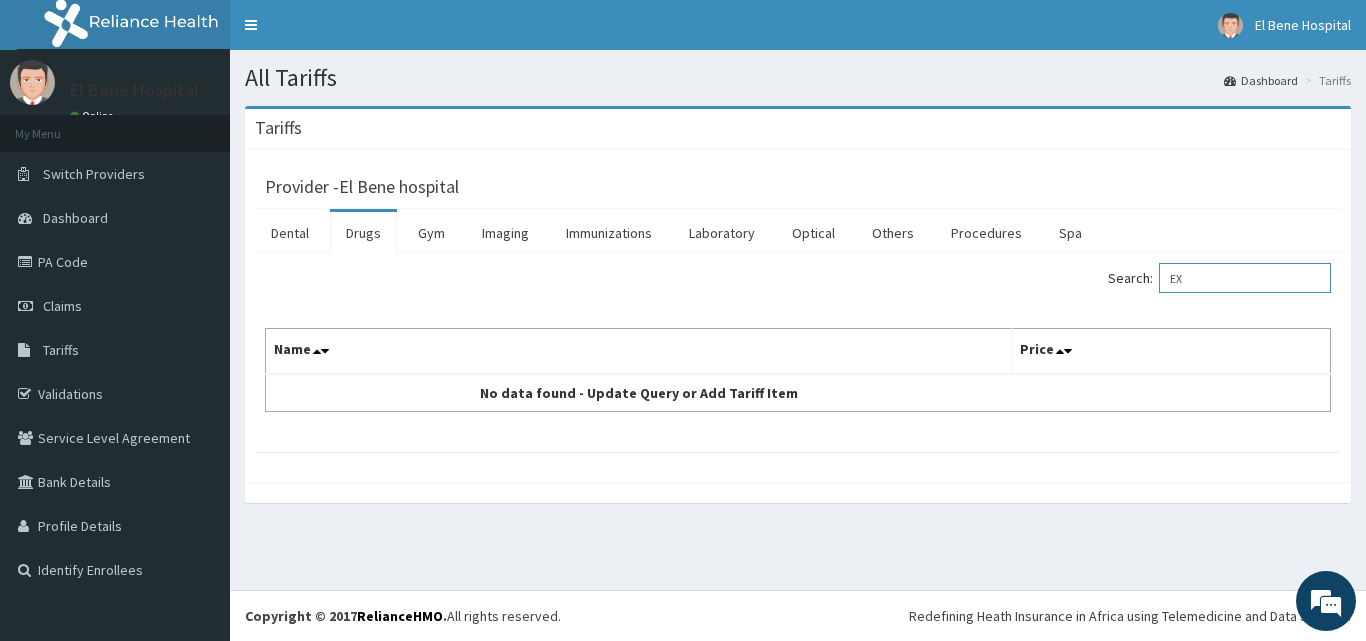 type on "E" 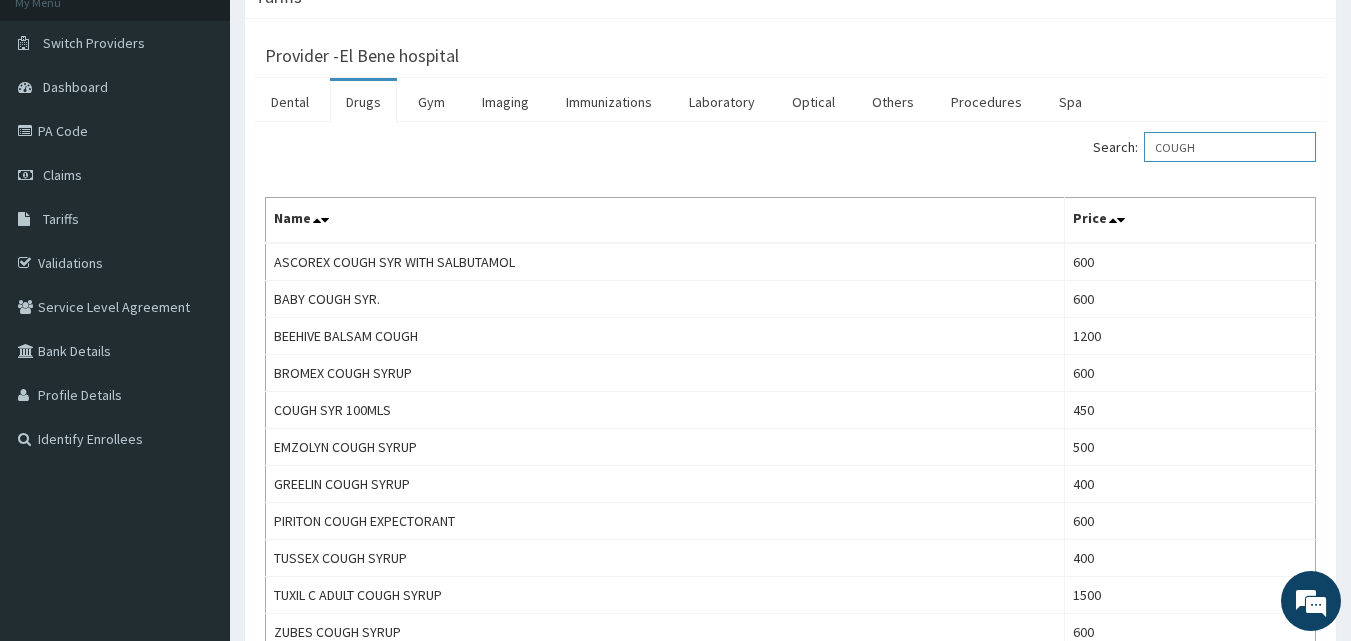 scroll, scrollTop: 147, scrollLeft: 0, axis: vertical 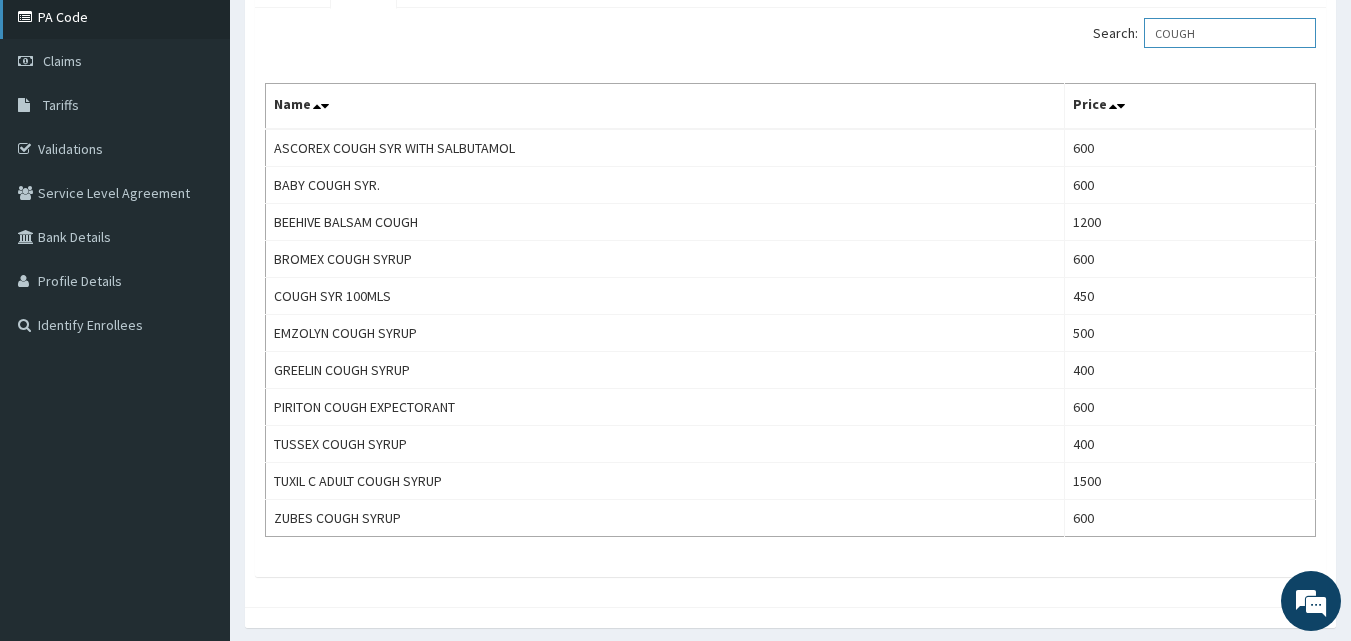 type on "COUGH" 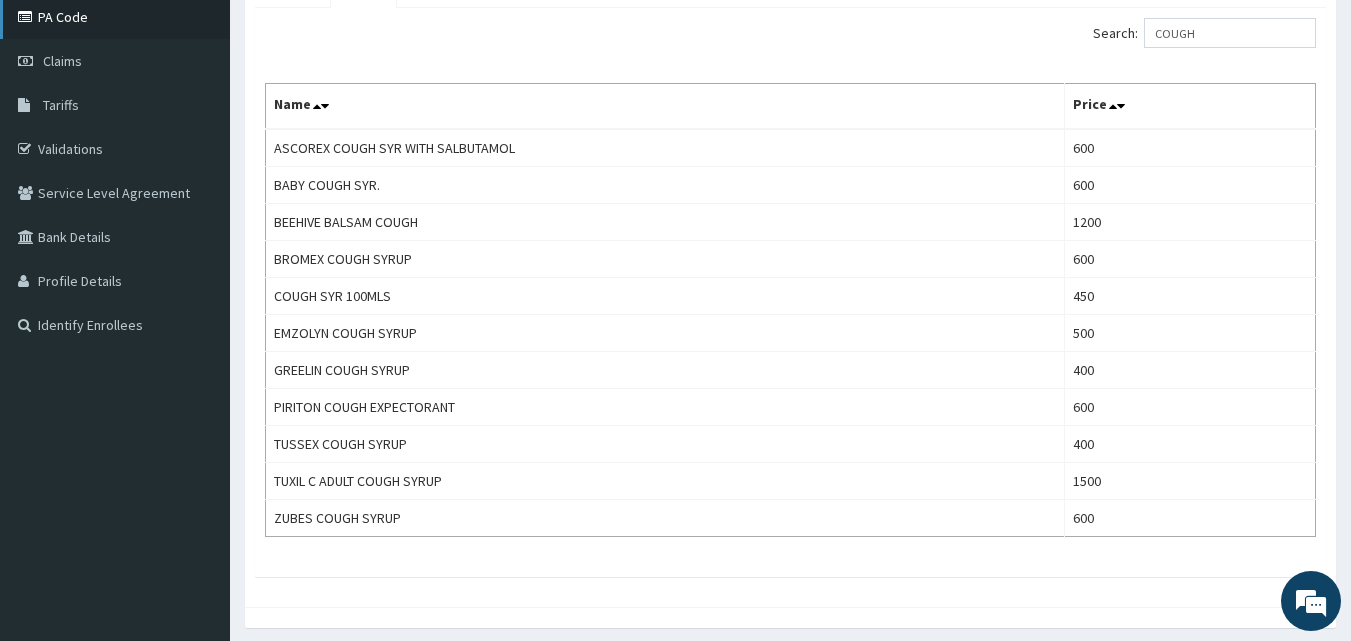 click on "PA Code" at bounding box center (115, 17) 